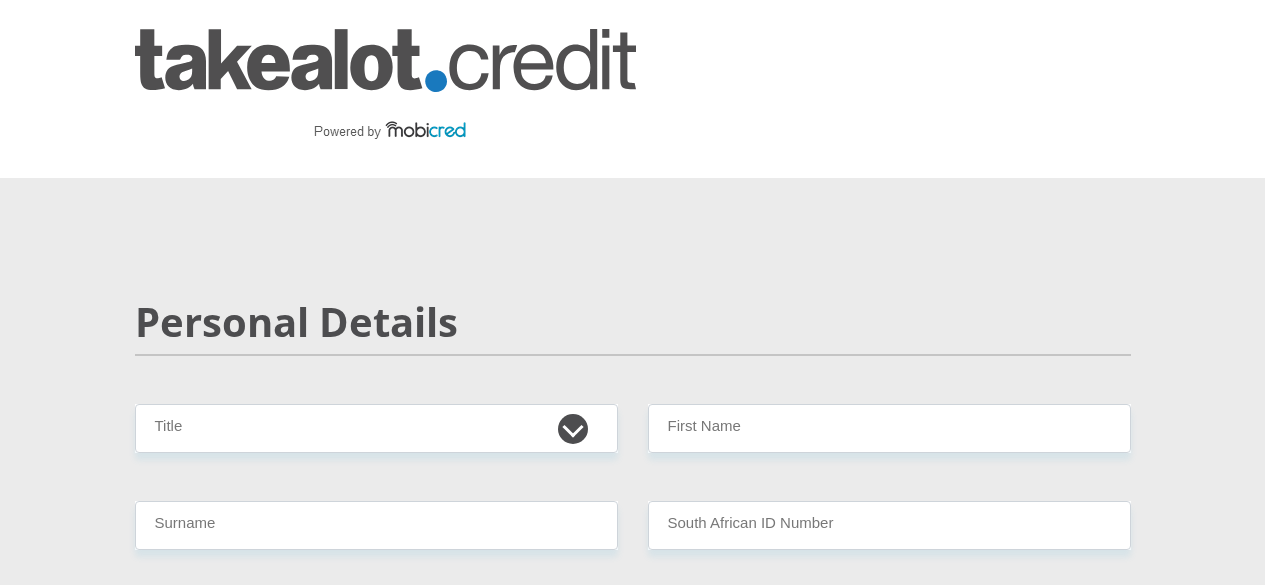 scroll, scrollTop: 0, scrollLeft: 0, axis: both 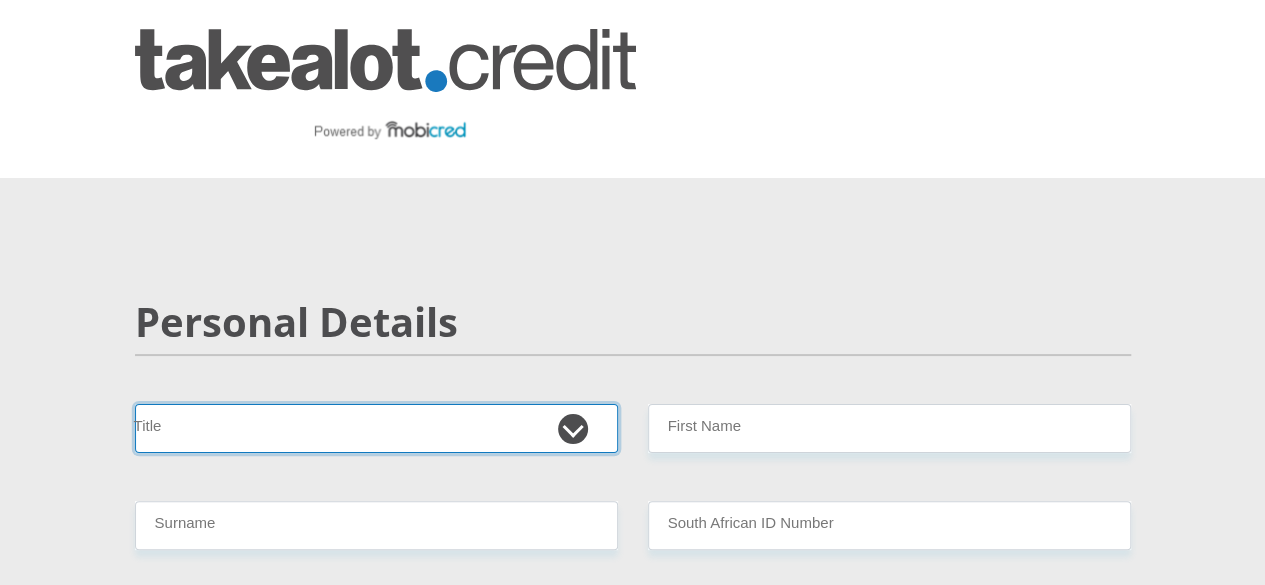 click on "Mr
Ms
Mrs
Dr
Other" at bounding box center (376, 428) 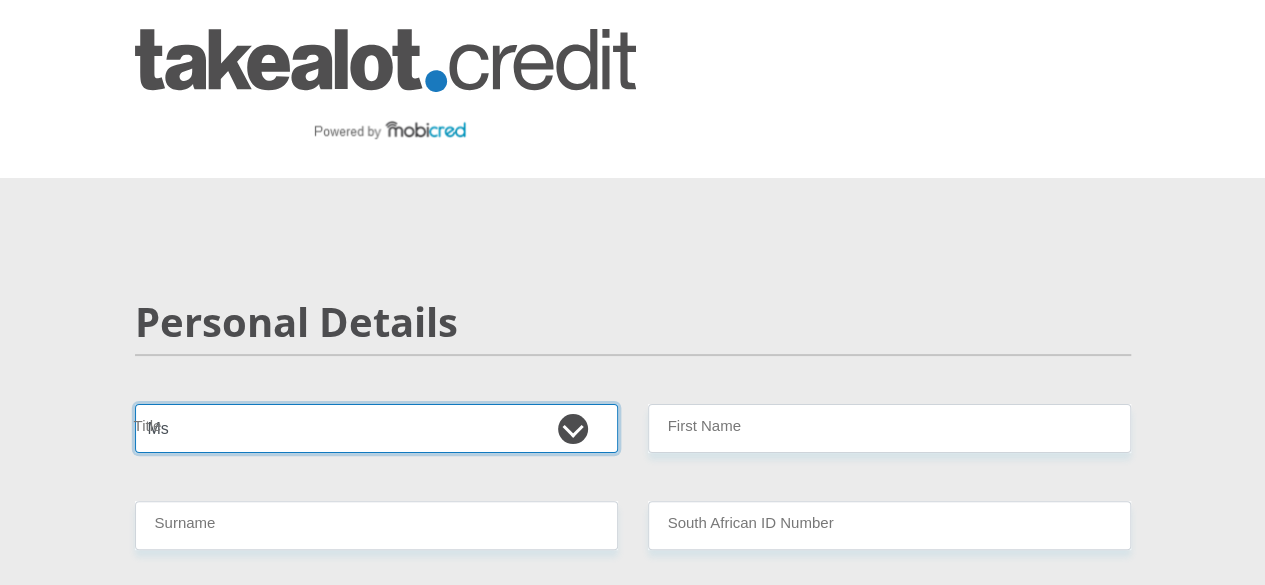 click on "Mr
Ms
Mrs
Dr
Other" at bounding box center (376, 428) 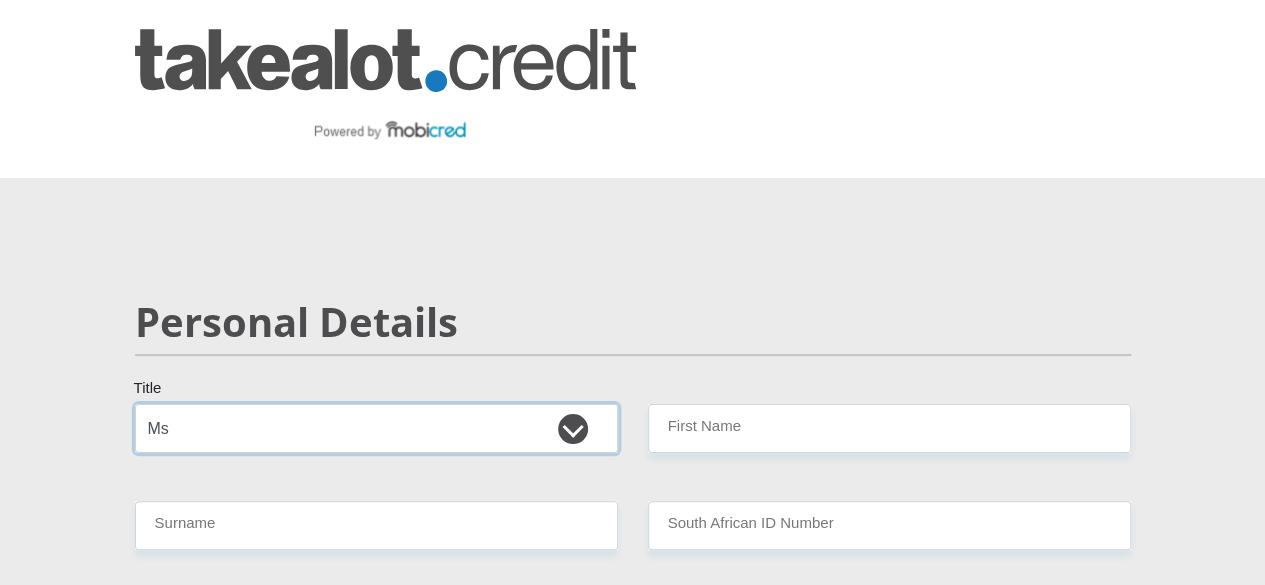 scroll, scrollTop: 100, scrollLeft: 0, axis: vertical 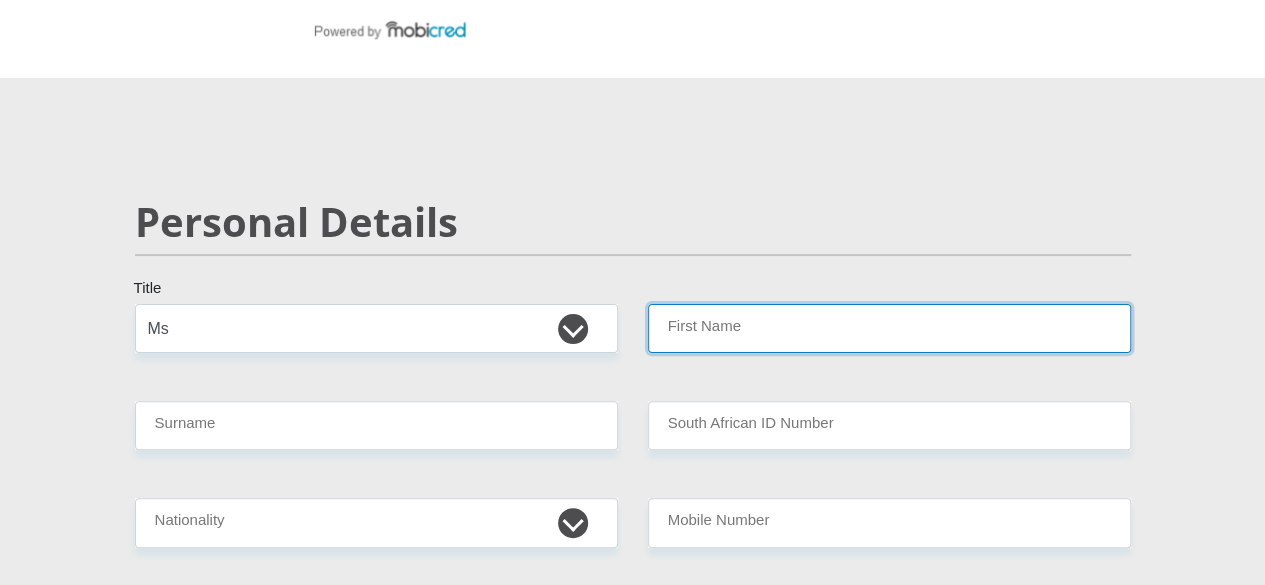 click on "First Name" at bounding box center (889, 328) 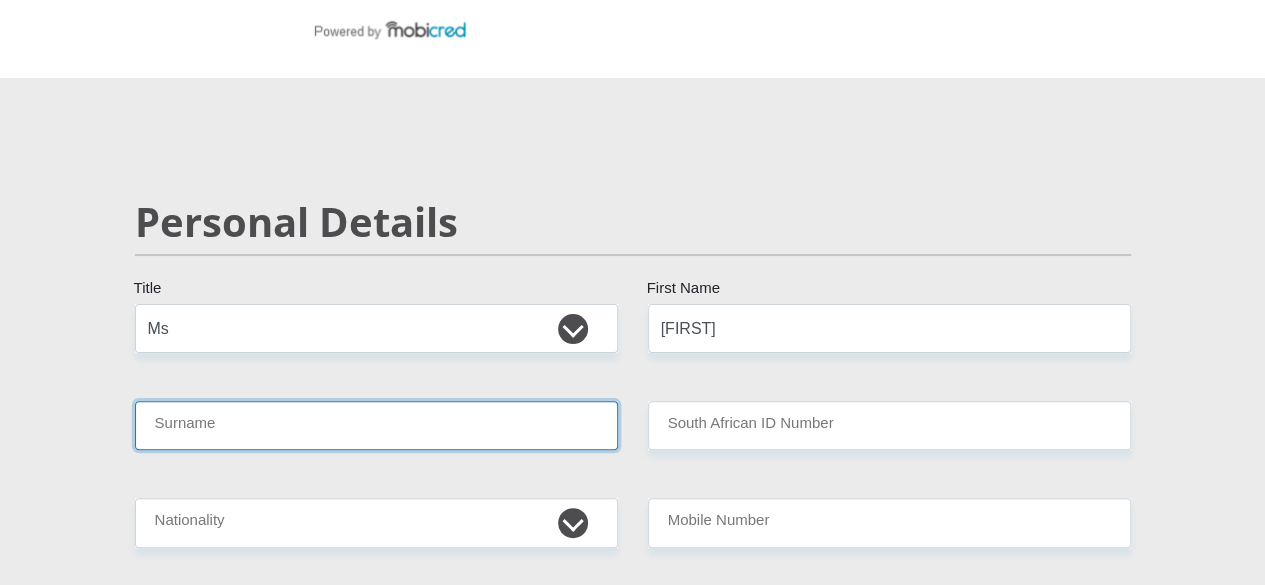 type on "[LAST]" 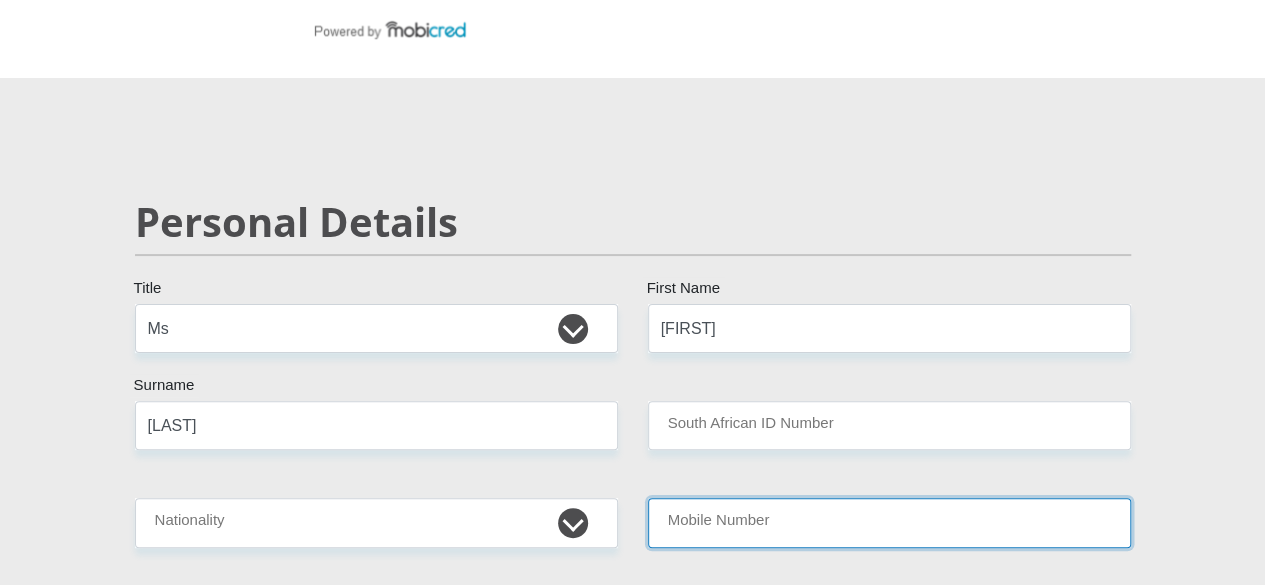 type on "[PHONE]" 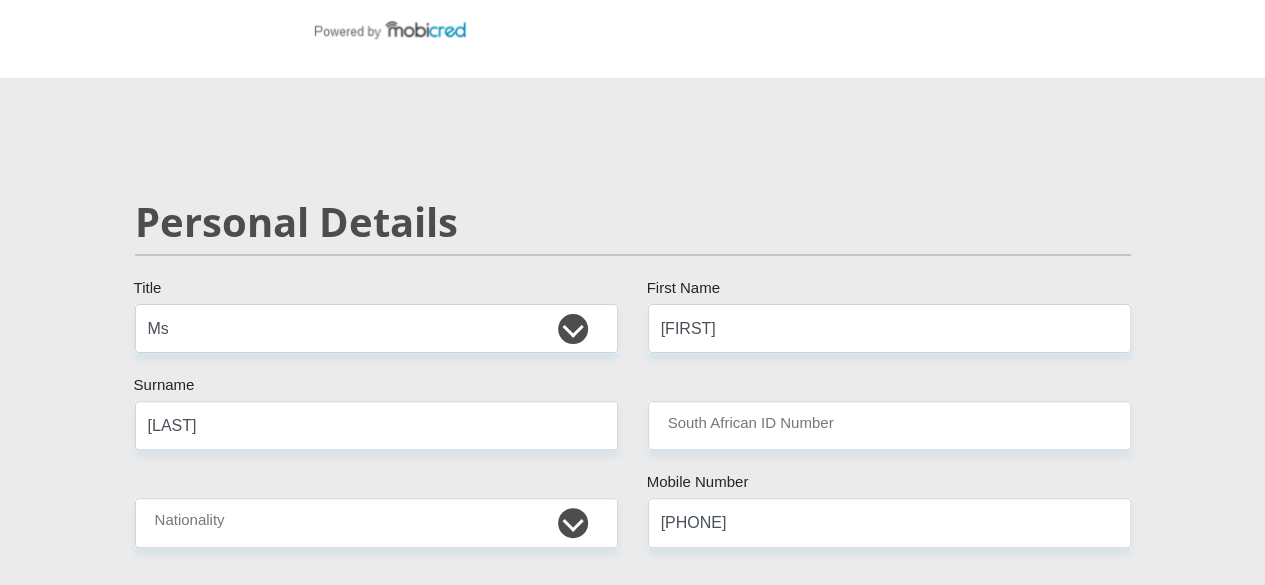 select on "ZAF" 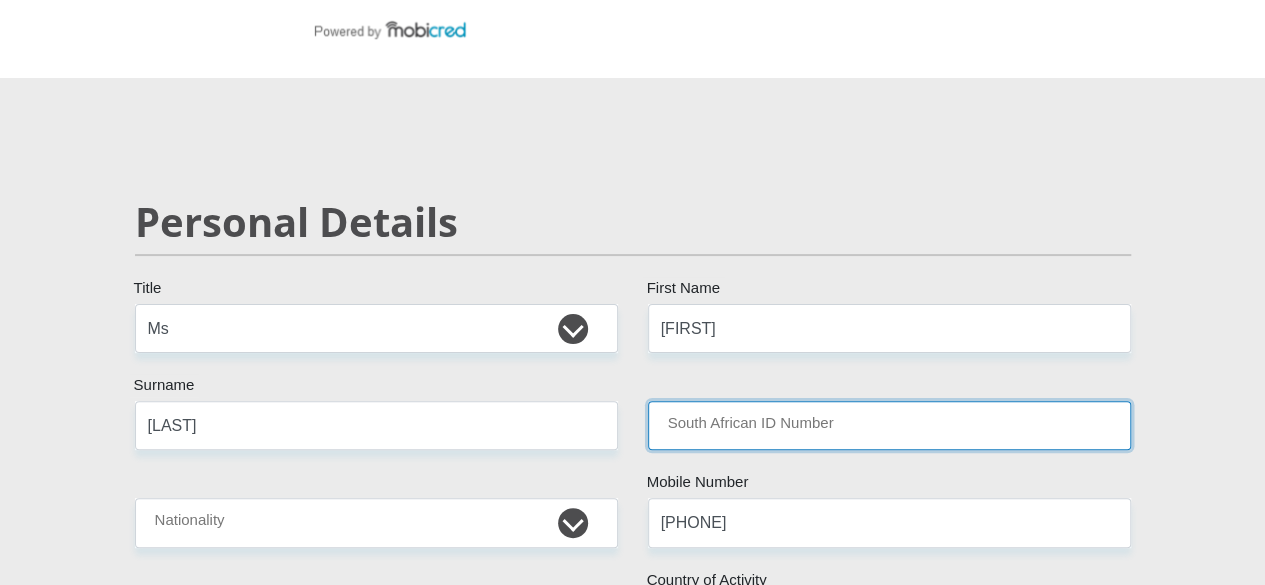 click on "South African ID Number" at bounding box center [889, 425] 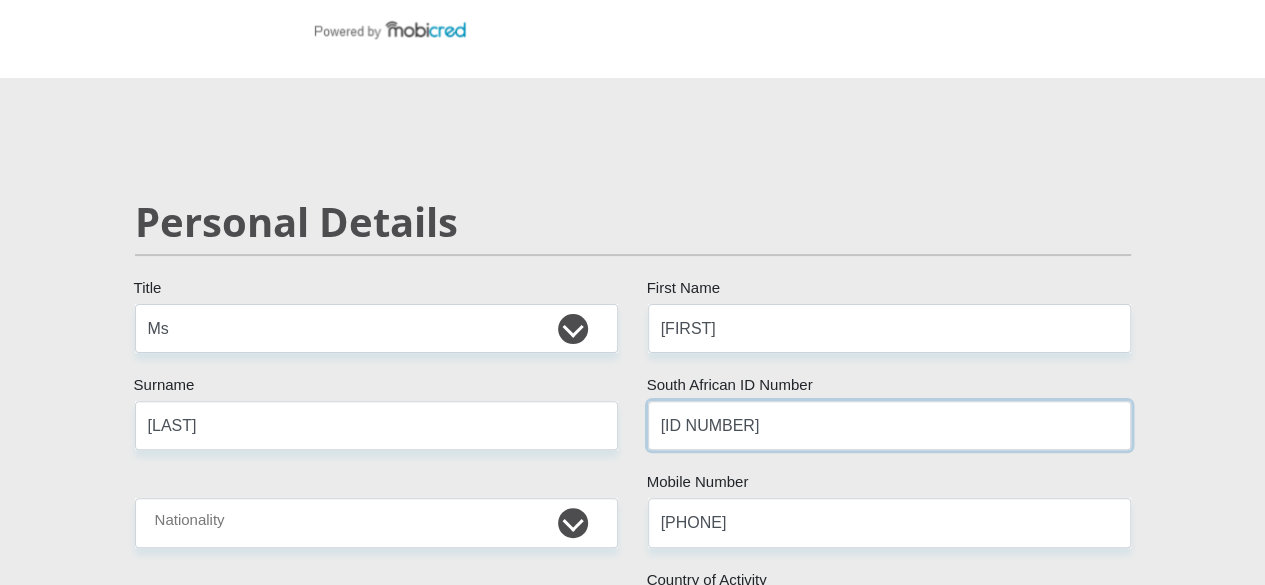 type on "[ID NUMBER]" 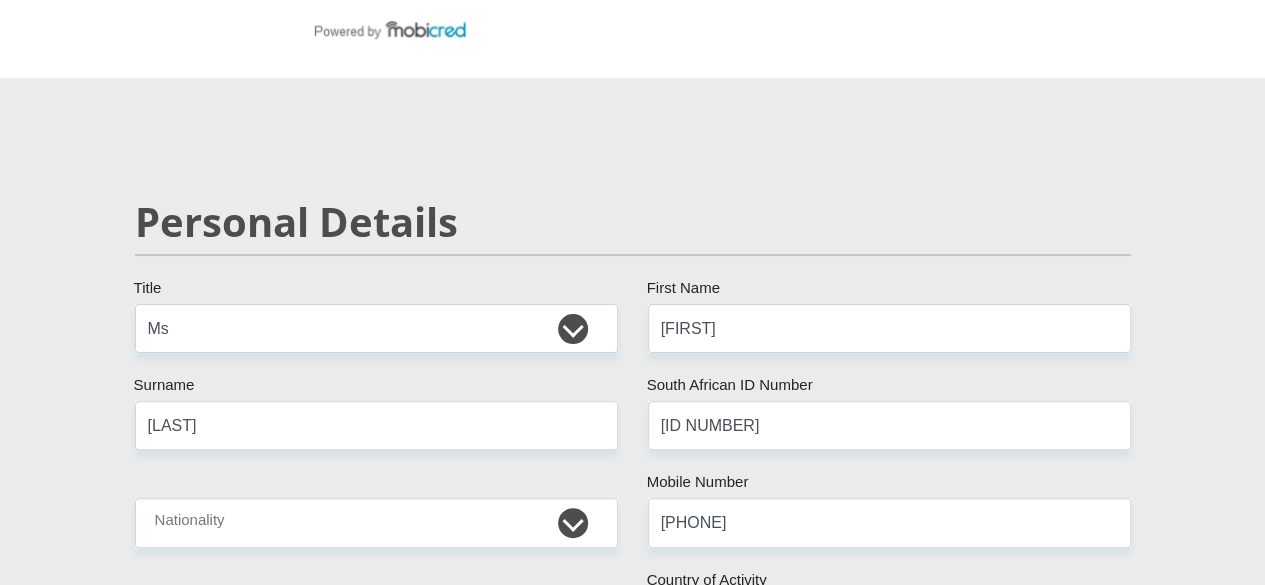 click on "Mr
Ms
Mrs
Dr
Other
Title
[FIRST]
First Name
[LAST]
Surname
[ID NUMBER]
South African ID Number
Please input valid ID number
[COUNTRY]
Afghanistan
Aland Islands
Albania
Algeria
America Samoa
American Virgin Islands
Andorra
Angola
Anguilla
Antarctica
Antigua and Barbuda
Armenia" at bounding box center (633, 3144) 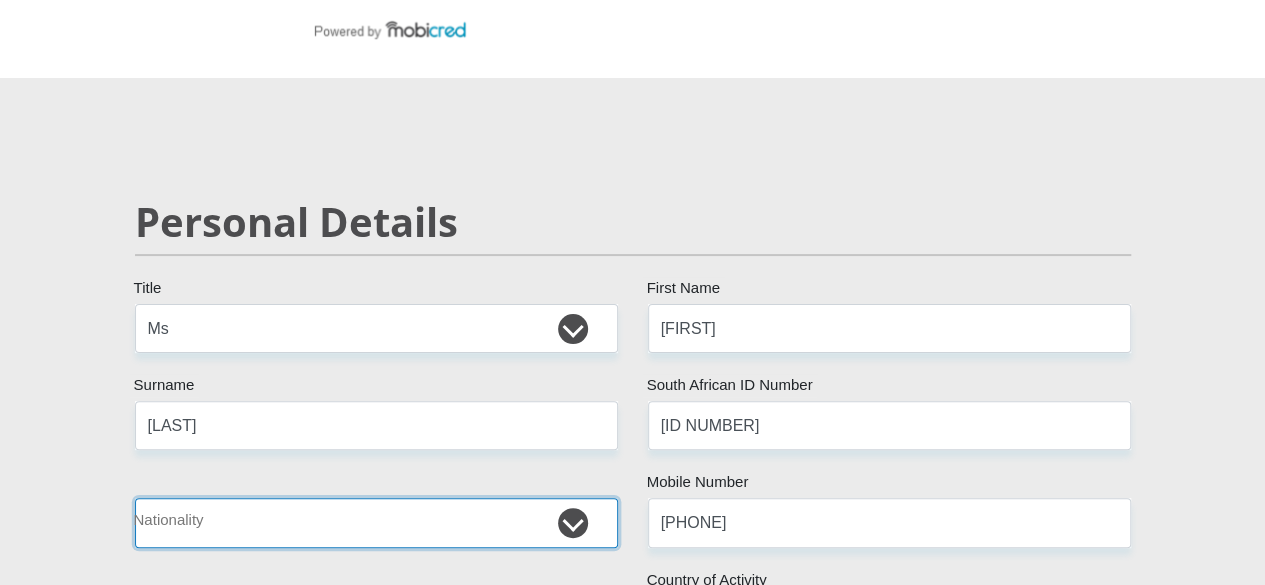 click on "South Africa
Afghanistan
Aland Islands
Albania
Algeria
America Samoa
American Virgin Islands
Andorra
Angola
Anguilla
Antarctica
Antigua and Barbuda
Argentina
Armenia
Aruba
Ascension Island
Australia
Austria
Azerbaijan
Bahamas
Bahrain
Bangladesh
Barbados
Chad" at bounding box center [376, 522] 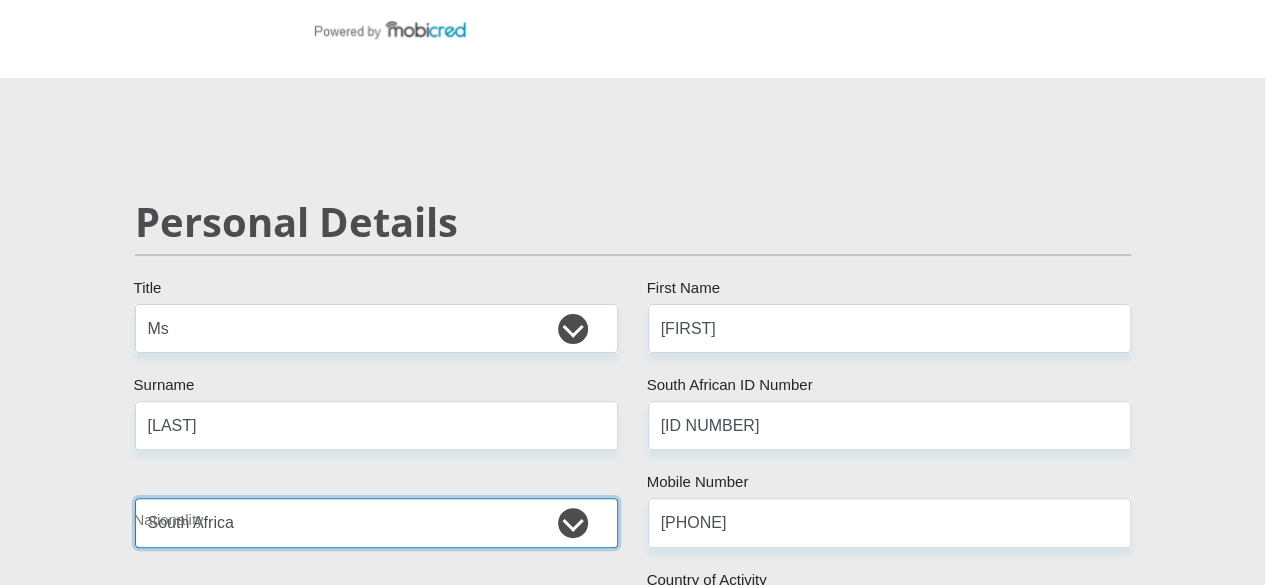 click on "South Africa
Afghanistan
Aland Islands
Albania
Algeria
America Samoa
American Virgin Islands
Andorra
Angola
Anguilla
Antarctica
Antigua and Barbuda
Argentina
Armenia
Aruba
Ascension Island
Australia
Austria
Azerbaijan
Bahamas
Bahrain
Bangladesh
Barbados
Chad" at bounding box center (376, 522) 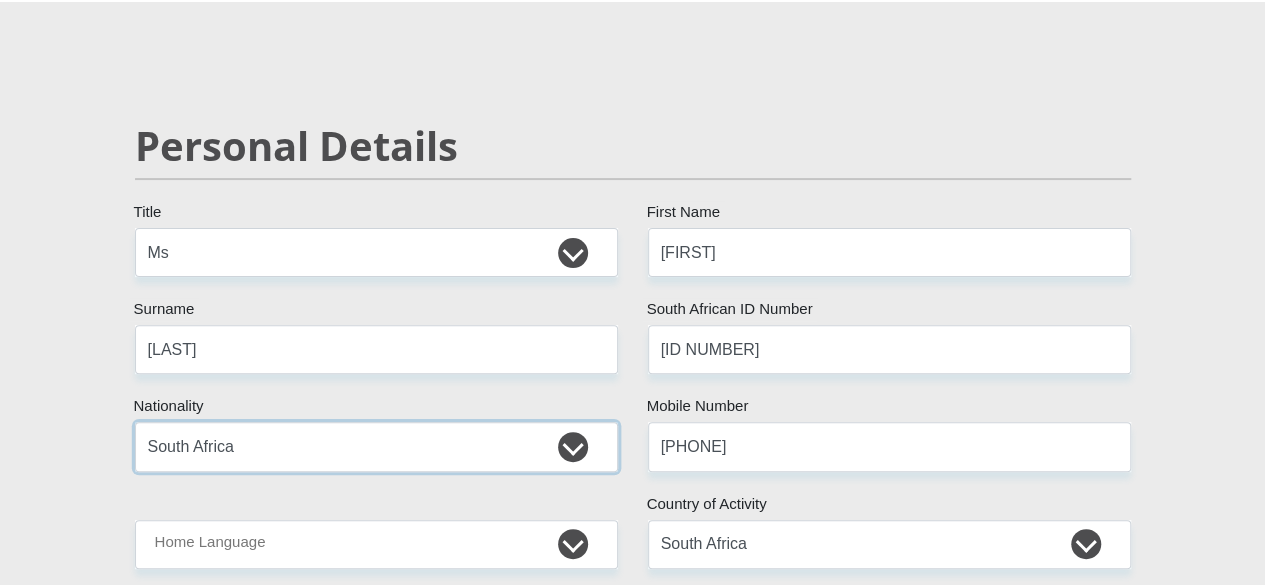 scroll, scrollTop: 300, scrollLeft: 0, axis: vertical 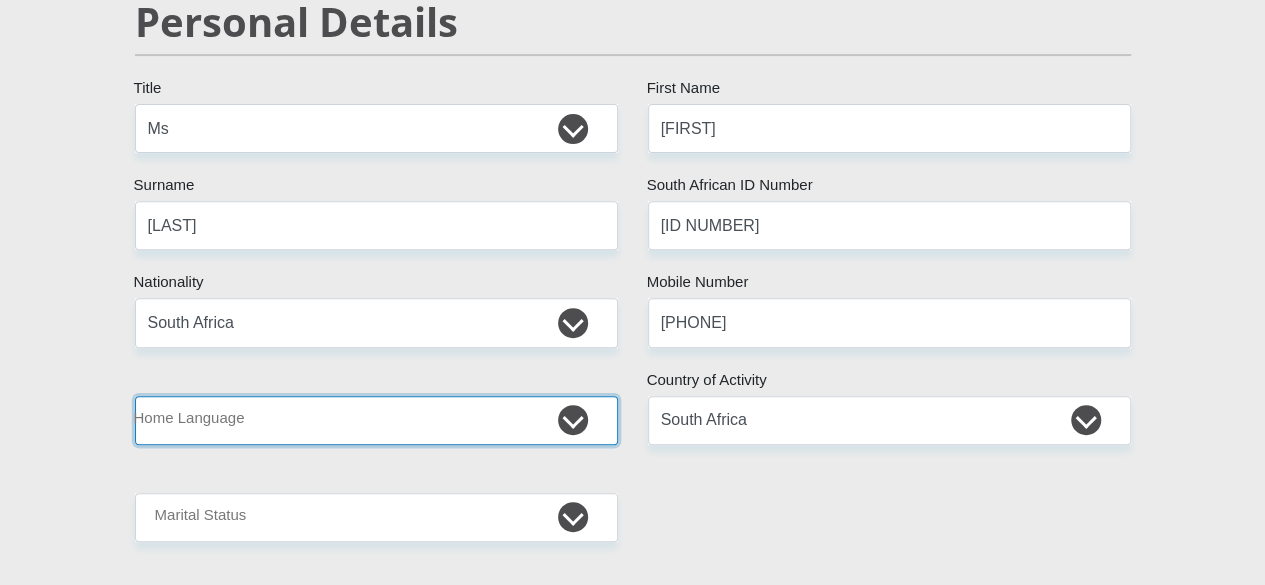 click on "Afrikaans
English
Sepedi
South Ndebele
Southern Sotho
Swati
Tsonga
Tswana
Venda
Xhosa
Zulu
Other" at bounding box center [376, 420] 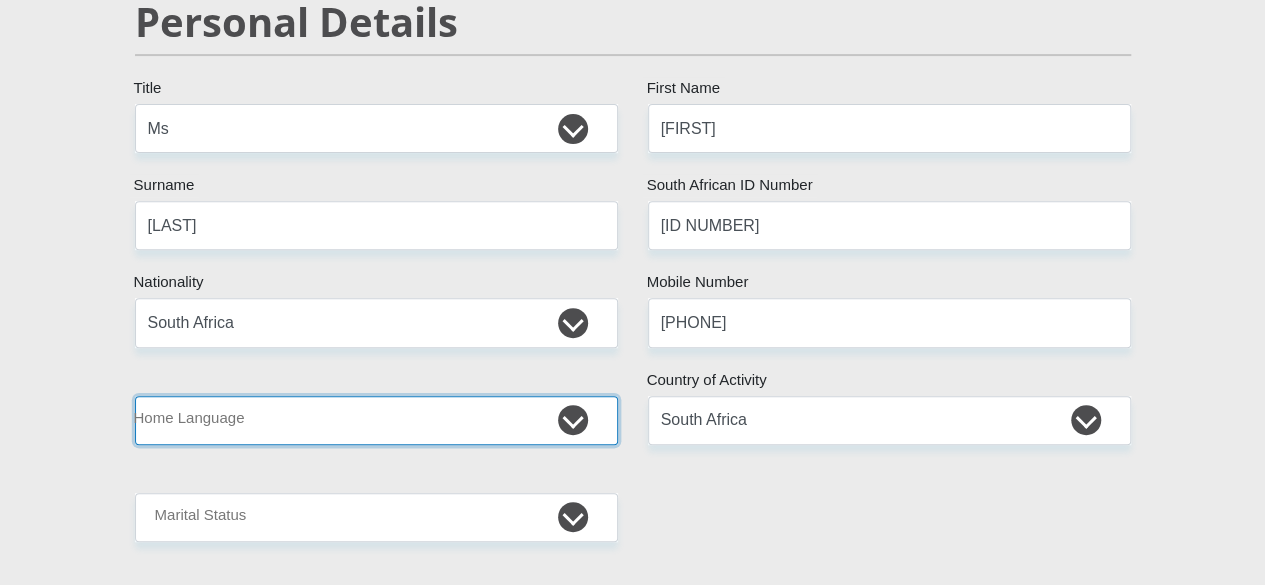 select on "nso" 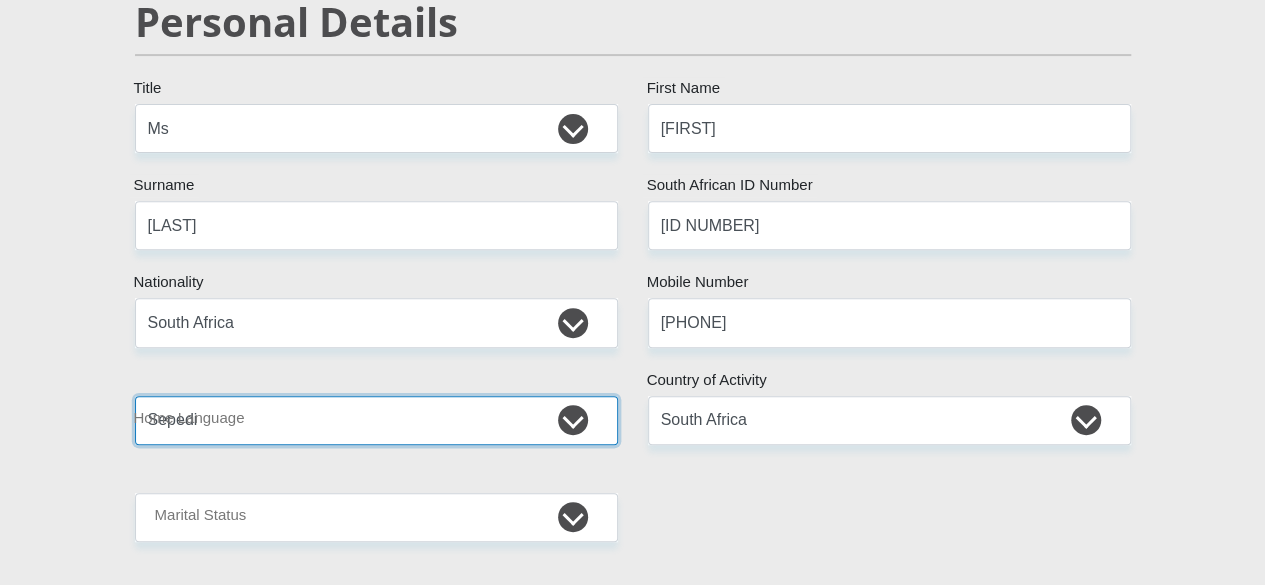 click on "Afrikaans
English
Sepedi
South Ndebele
Southern Sotho
Swati
Tsonga
Tswana
Venda
Xhosa
Zulu
Other" at bounding box center [376, 420] 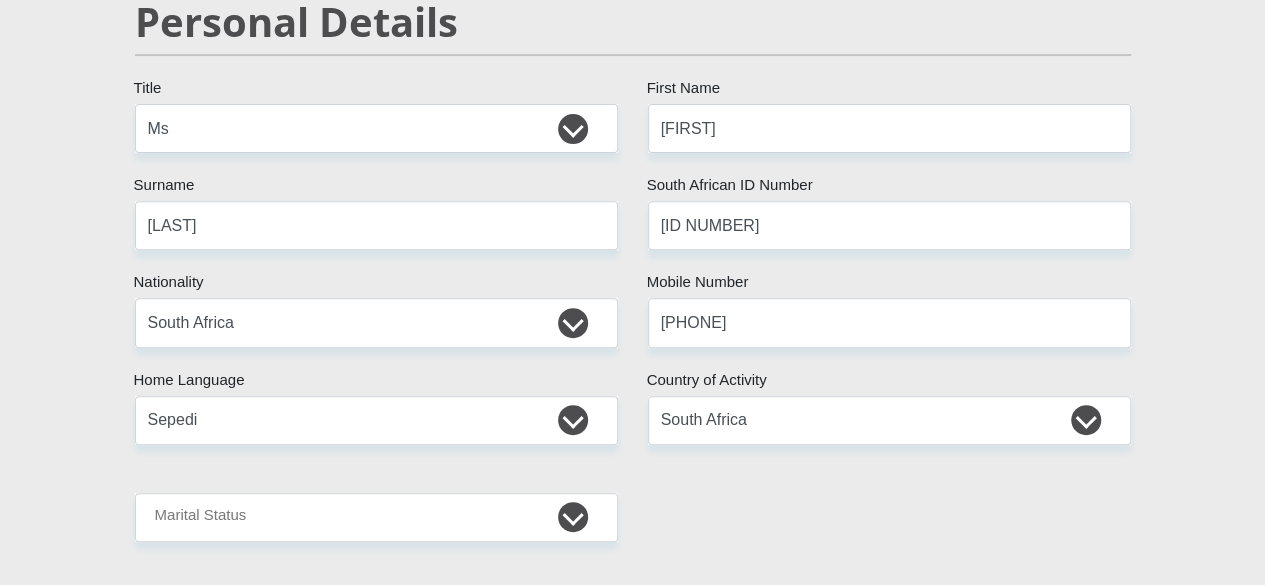 click on "Mr
Ms
Mrs
Dr
Other
Title
[FIRST]
First Name
[LAST]
Surname
[ID NUMBER]
South African ID Number
Please input valid ID number
[COUNTRY]
Afghanistan
Aland Islands
Albania
Algeria
America Samoa
American Virgin Islands
Andorra
Angola
Anguilla
Antarctica
Antigua and Barbuda
Armenia" at bounding box center [633, 2944] 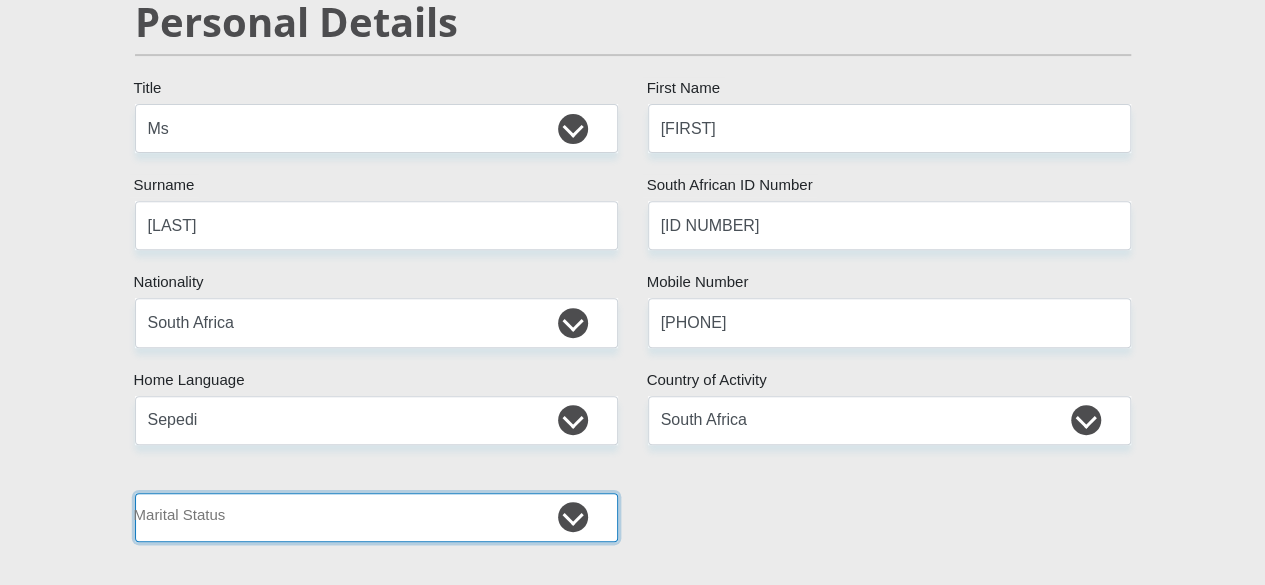 click on "Married ANC
Single
Divorced
Widowed
Married COP or Customary Law" at bounding box center (376, 517) 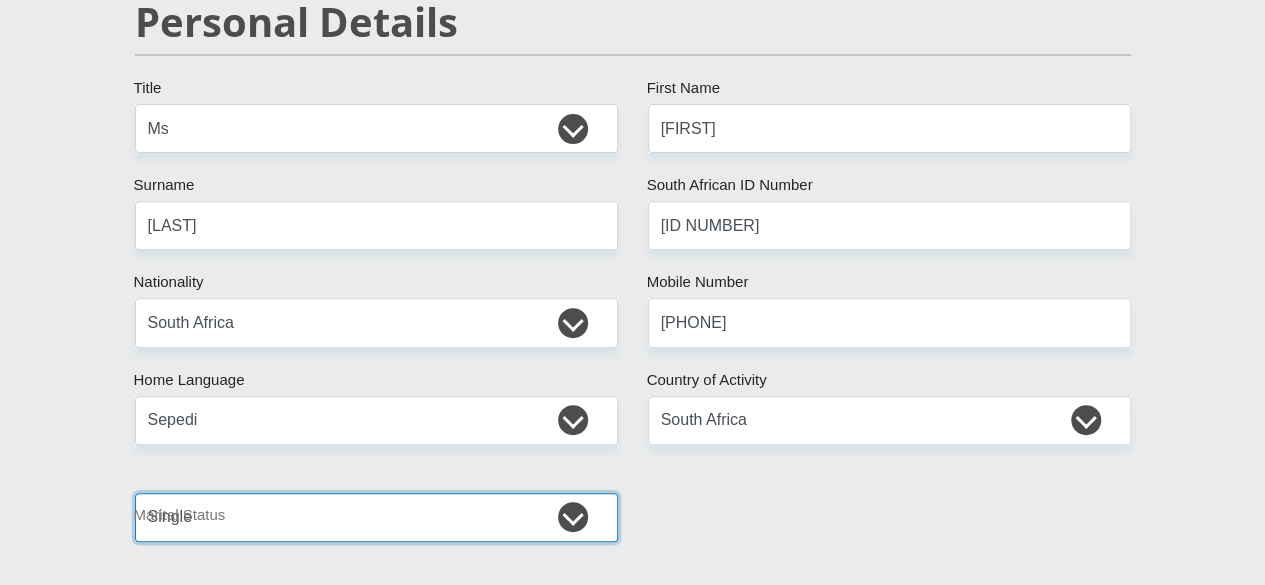 click on "Married ANC
Single
Divorced
Widowed
Married COP or Customary Law" at bounding box center [376, 517] 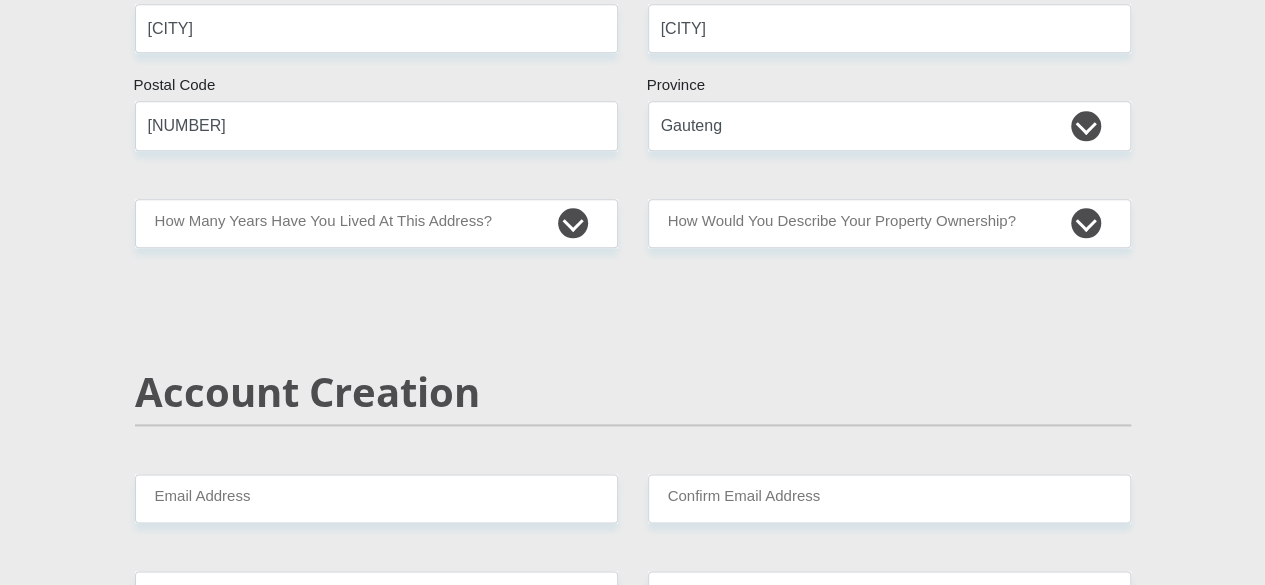 scroll, scrollTop: 1200, scrollLeft: 0, axis: vertical 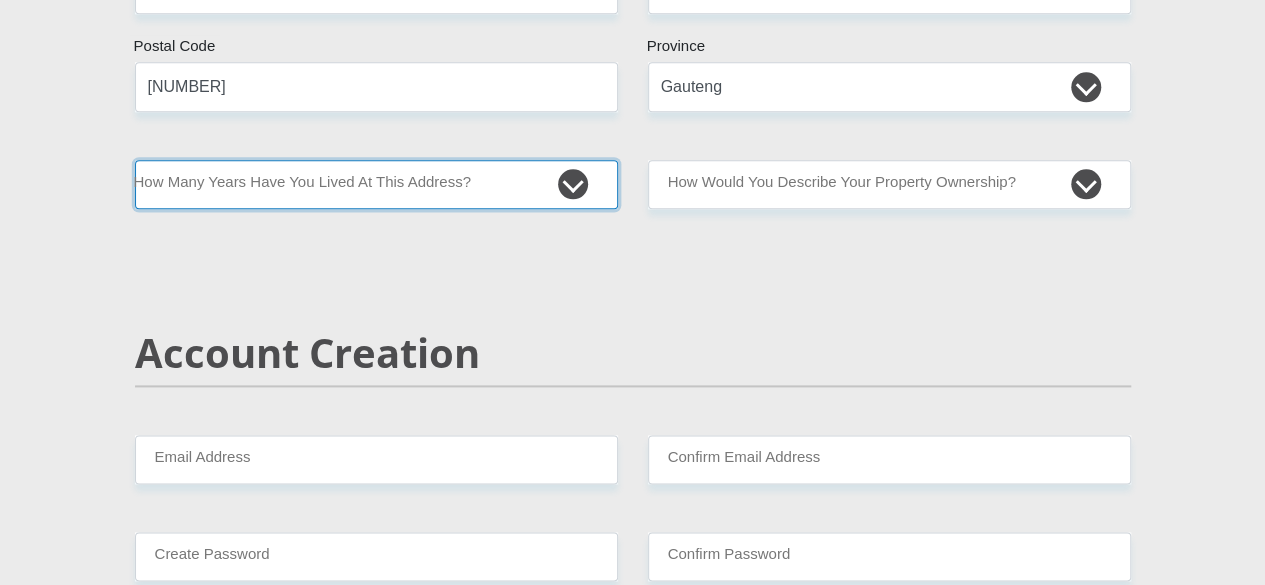 click on "less than 1 year
1-3 years
3-5 years
5+ years" at bounding box center (376, 184) 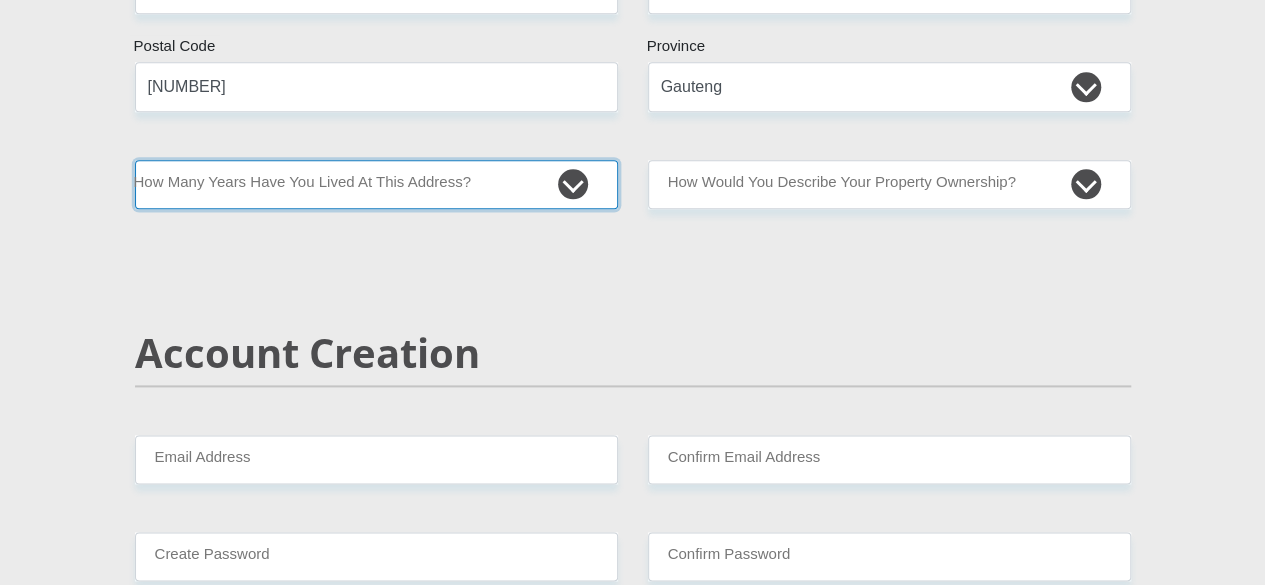 select on "5" 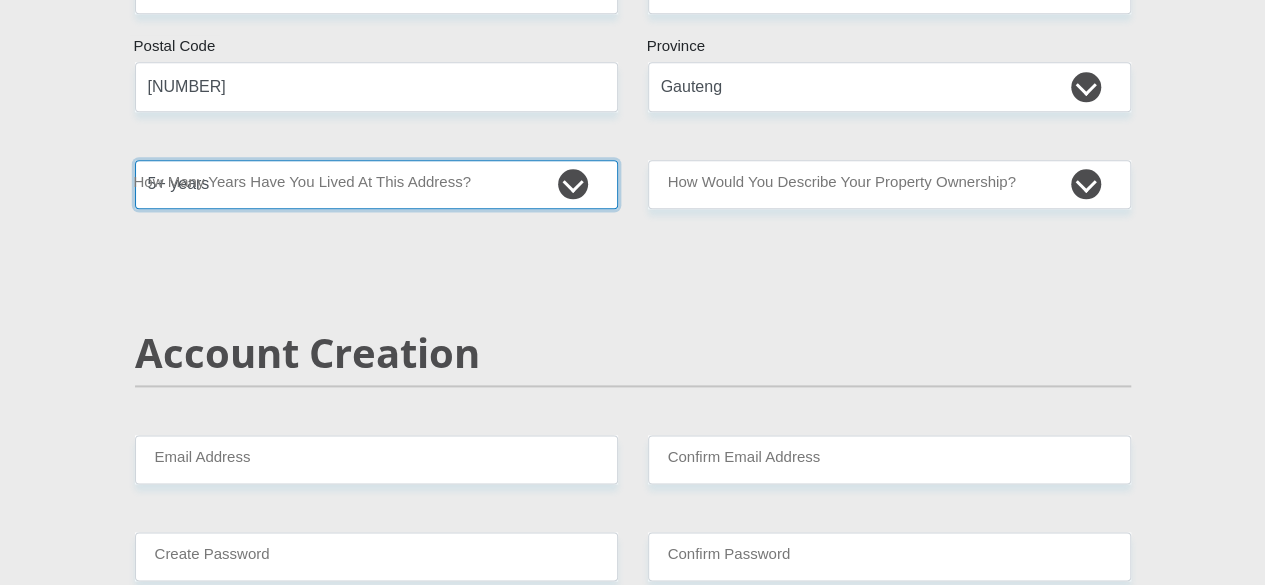 click on "less than 1 year
1-3 years
3-5 years
5+ years" at bounding box center [376, 184] 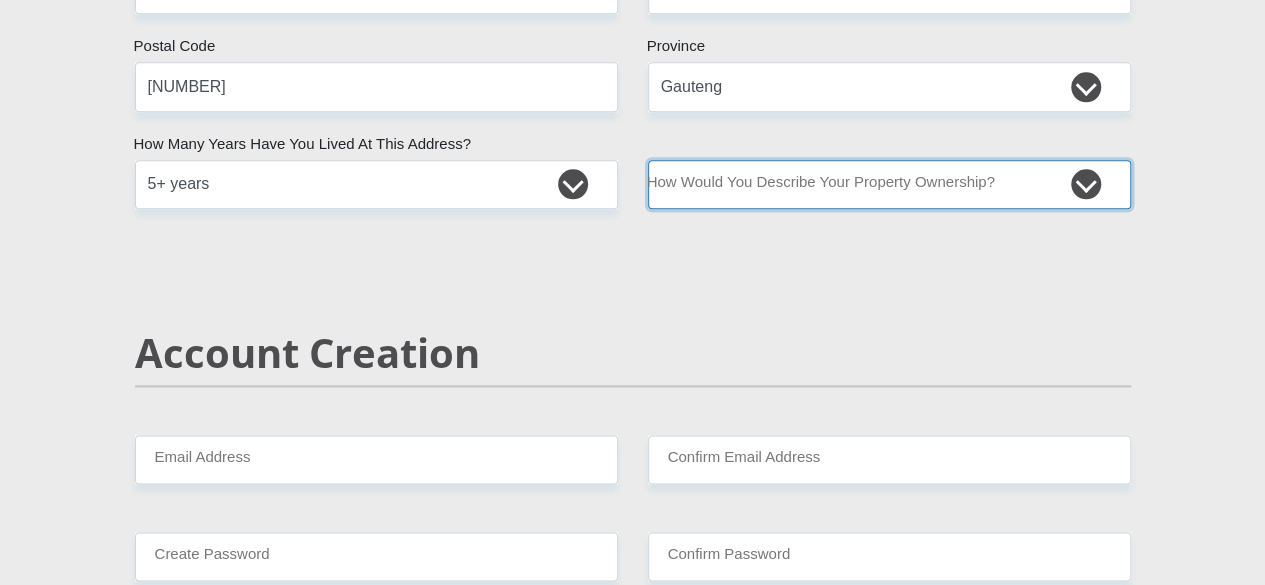 click on "Owned
Rented
Family Owned
Company Dwelling" at bounding box center (889, 184) 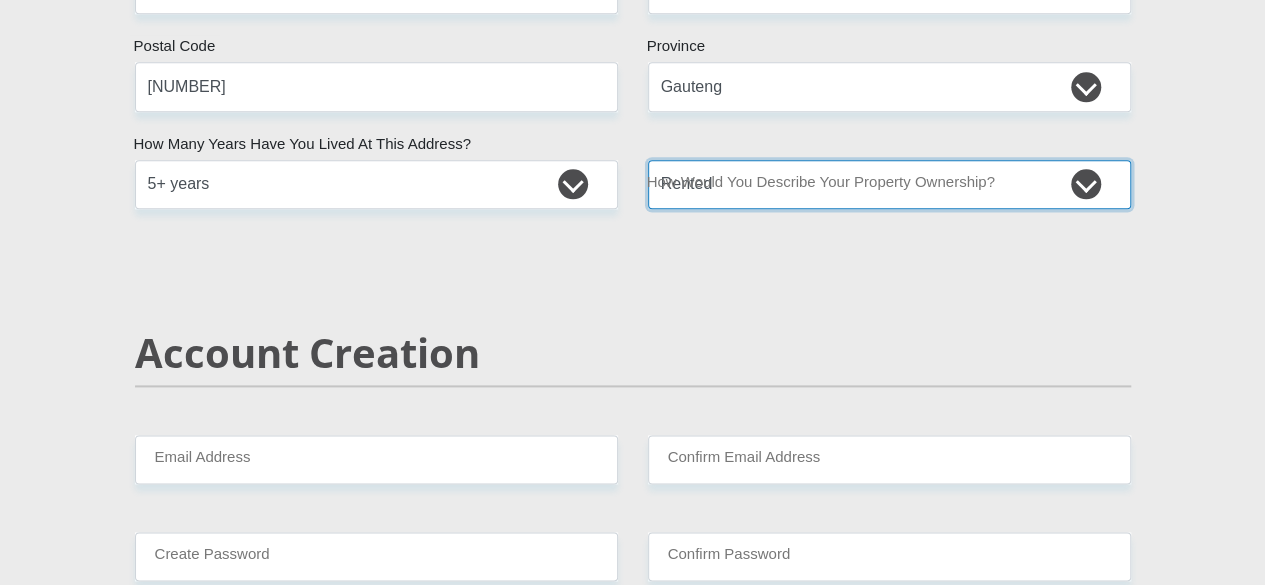 click on "Owned
Rented
Family Owned
Company Dwelling" at bounding box center (889, 184) 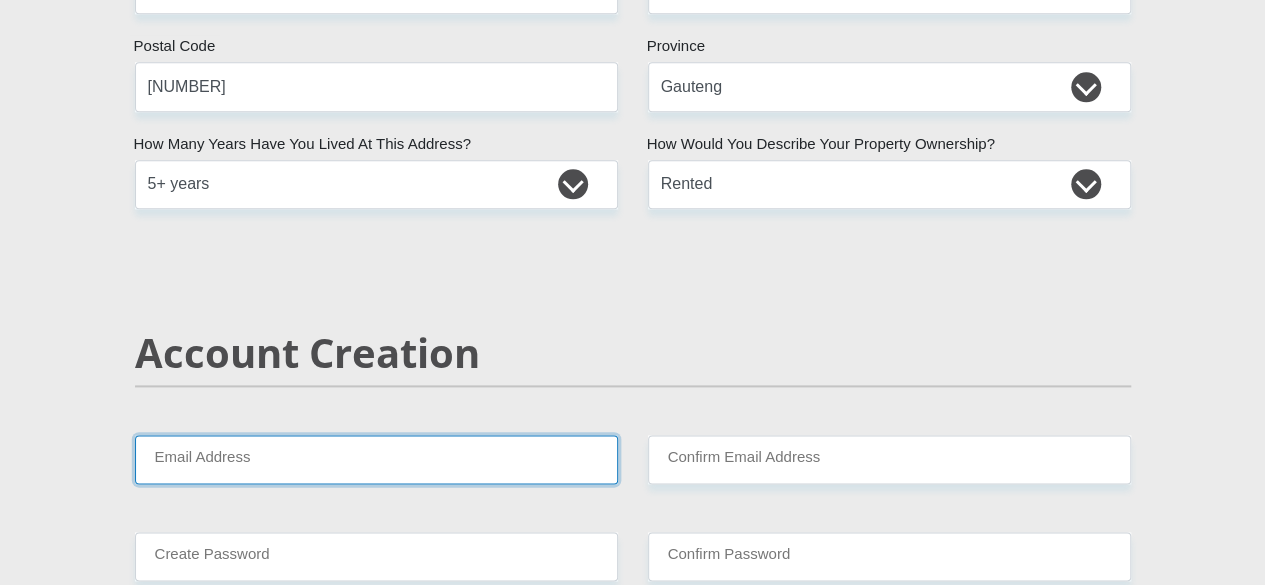 click on "Email Address" at bounding box center (376, 459) 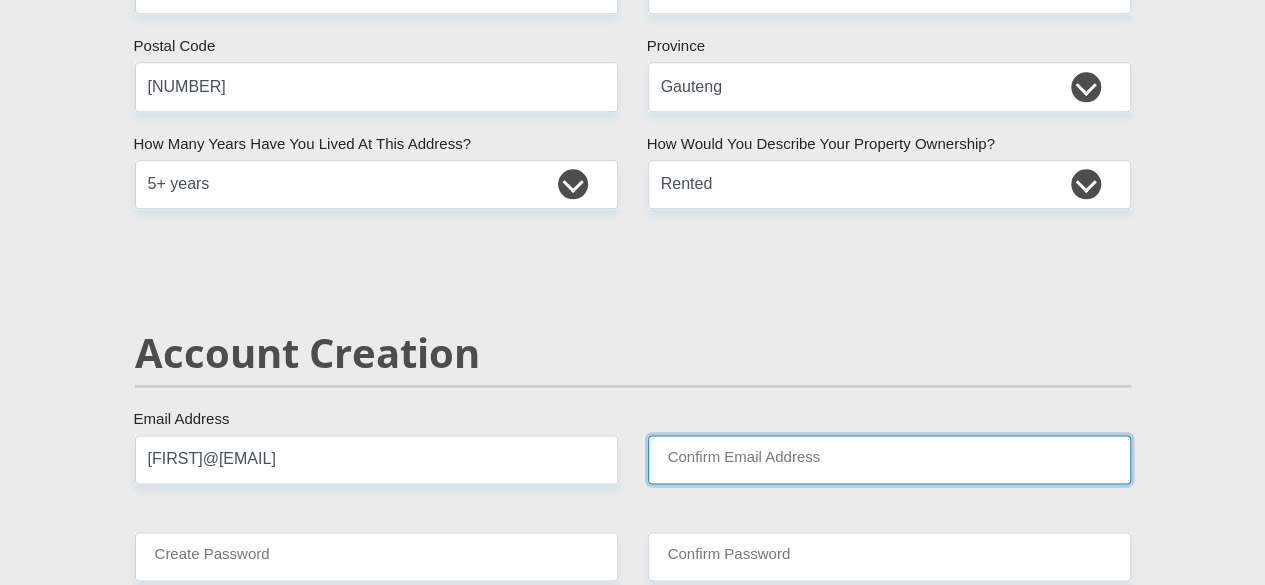 type on "[FIRST]@[EMAIL]" 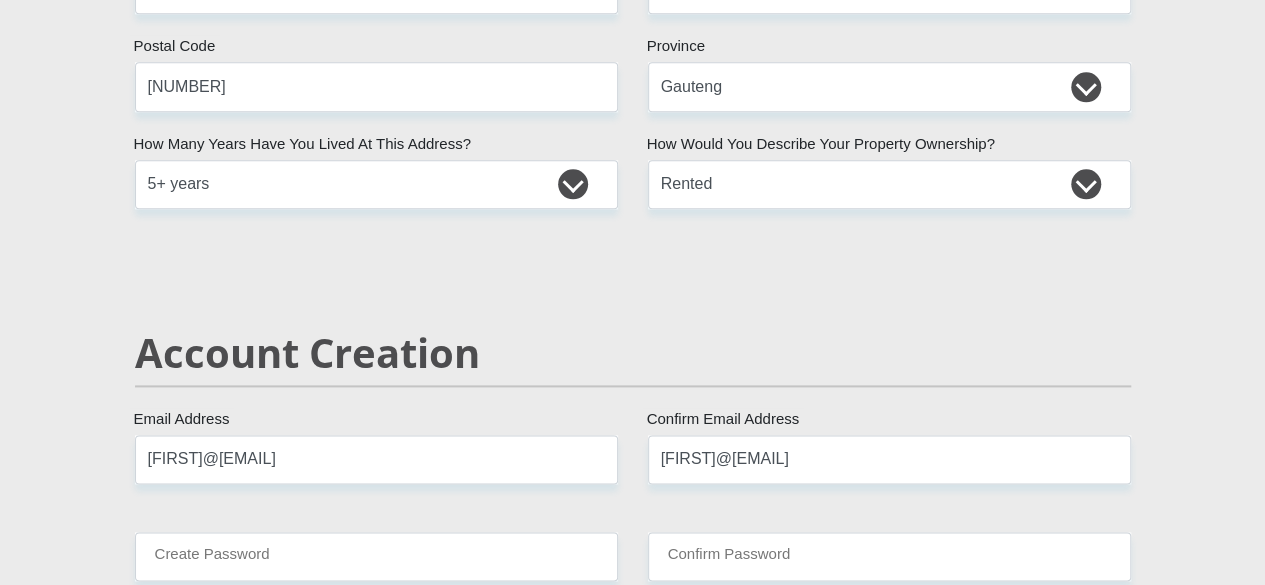 type 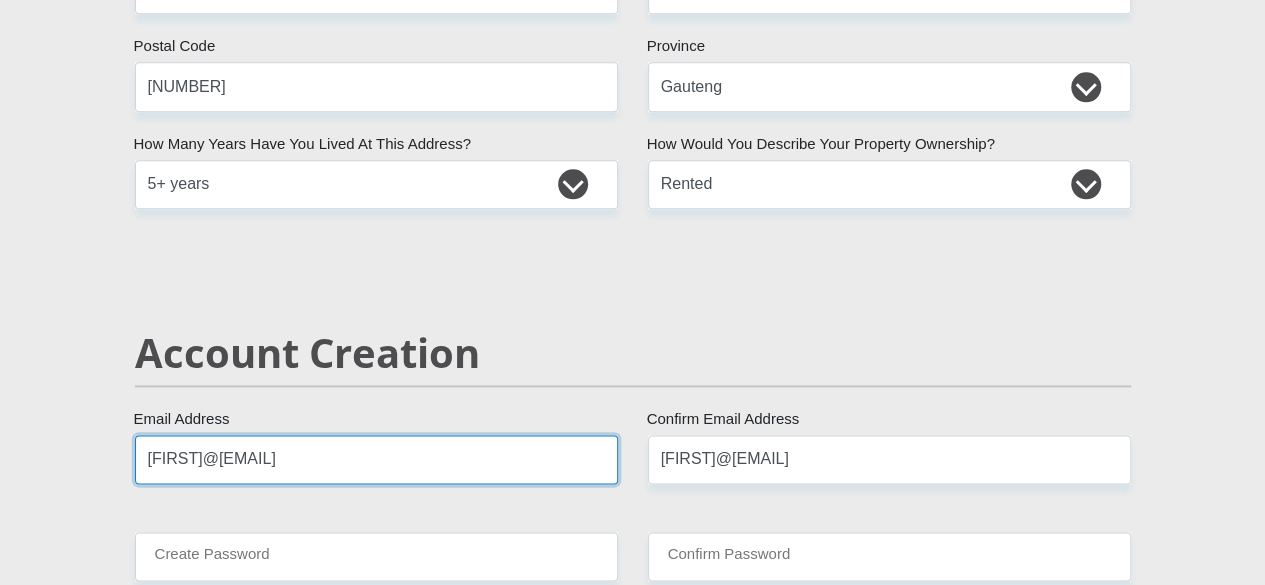 type 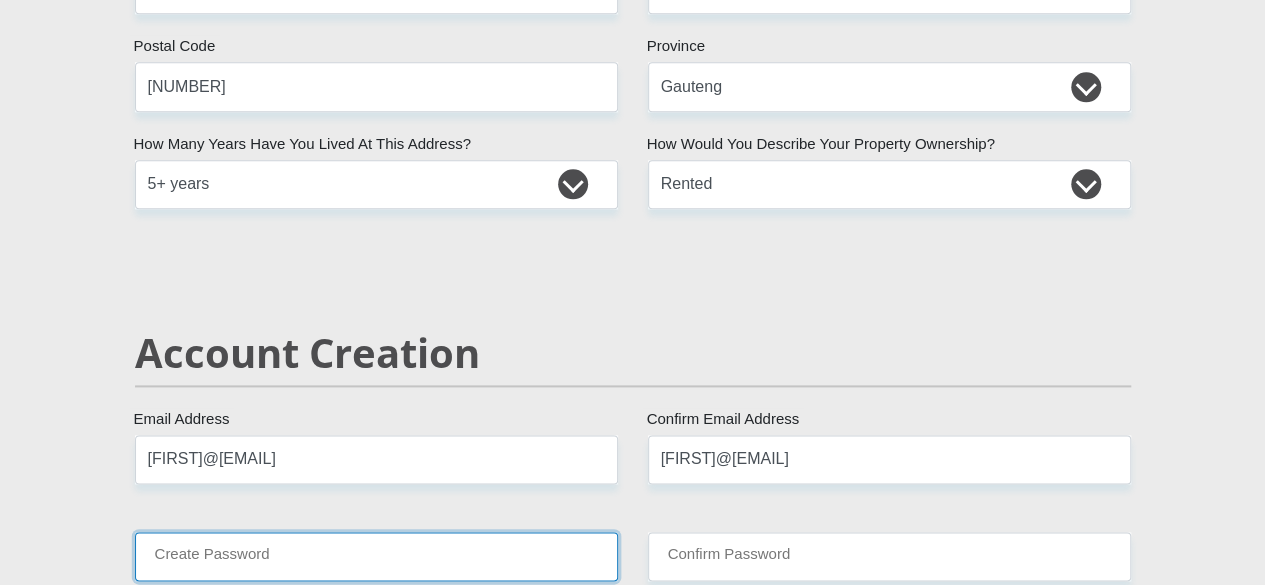click on "Create Password" at bounding box center [376, 556] 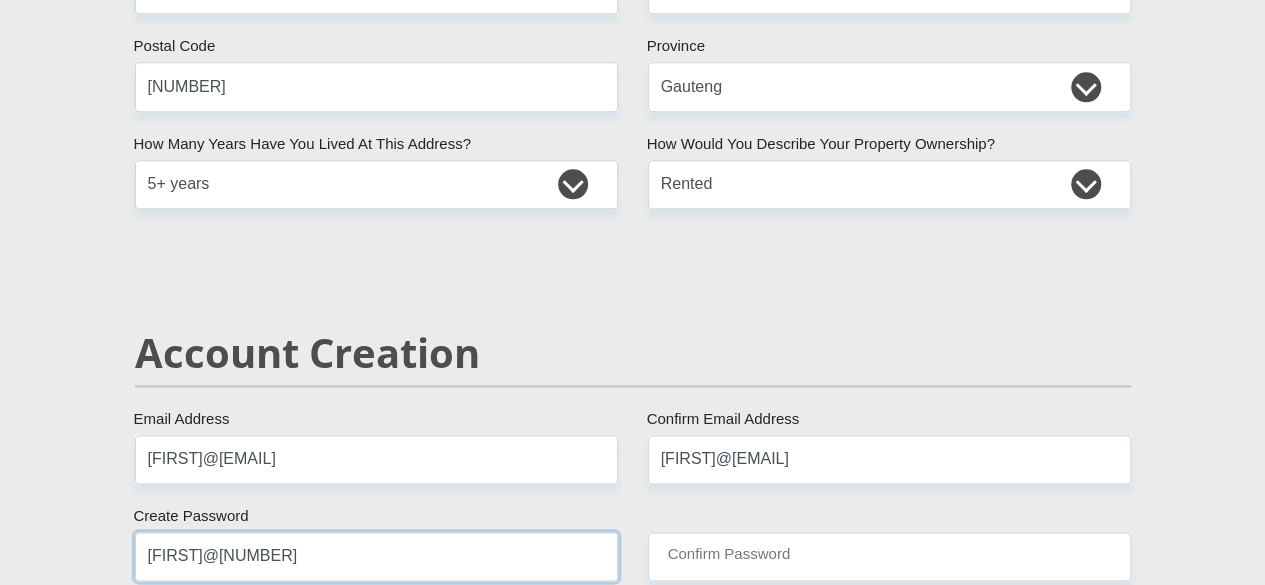 type on "[FIRST]@[NUMBER]" 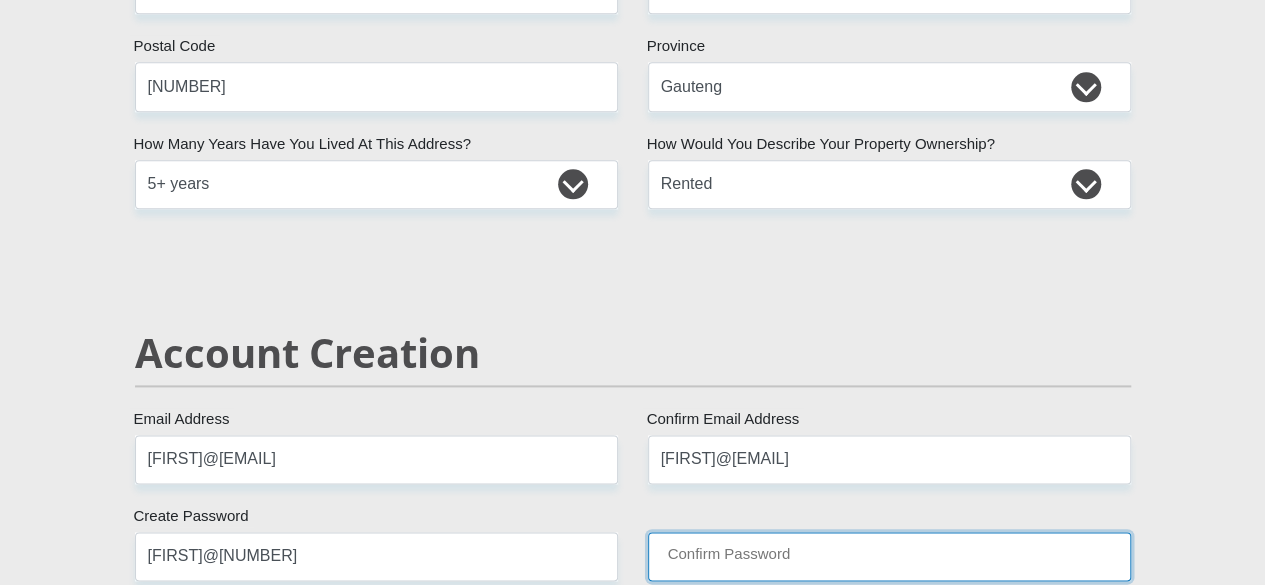 click on "Confirm Password" at bounding box center (889, 556) 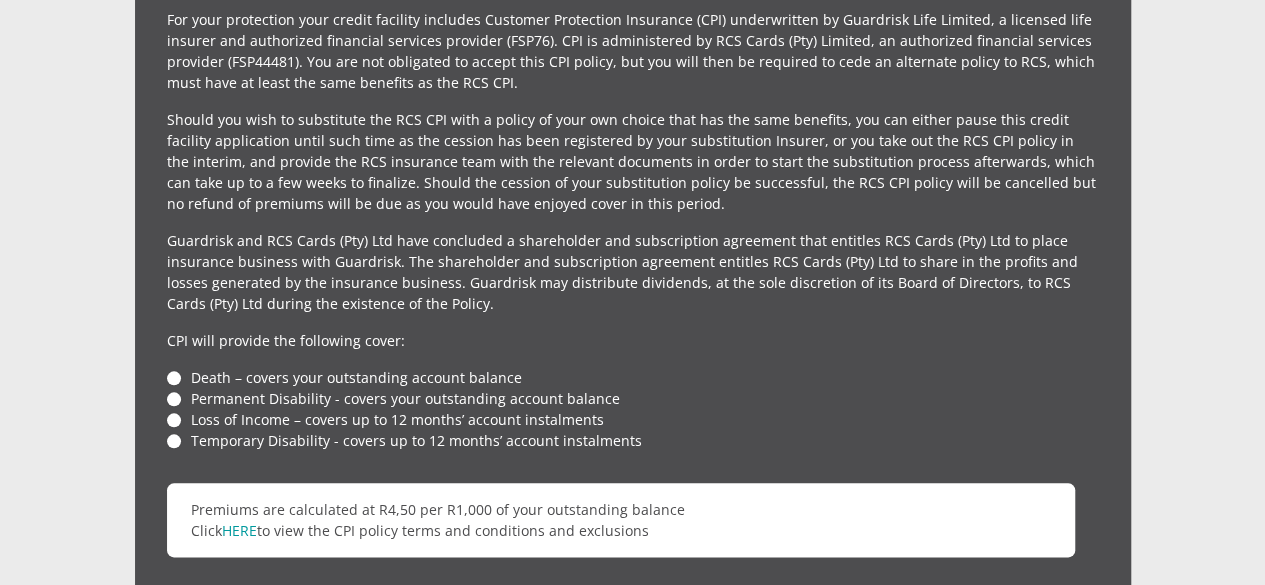 scroll, scrollTop: 4700, scrollLeft: 0, axis: vertical 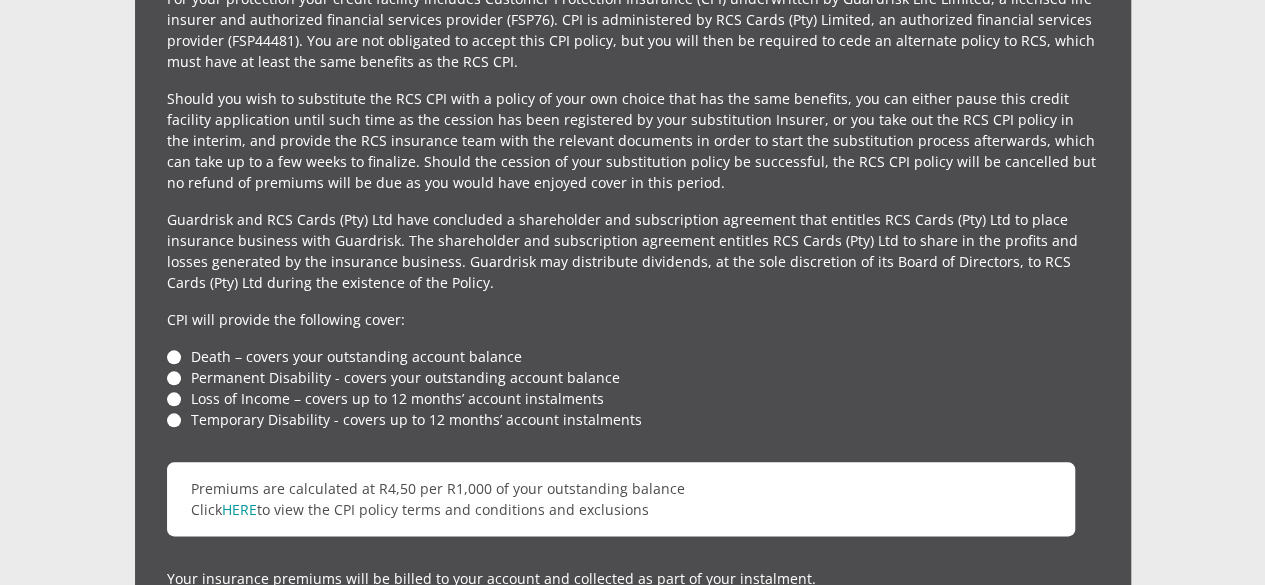type on "[FIRST]@[NUMBER]" 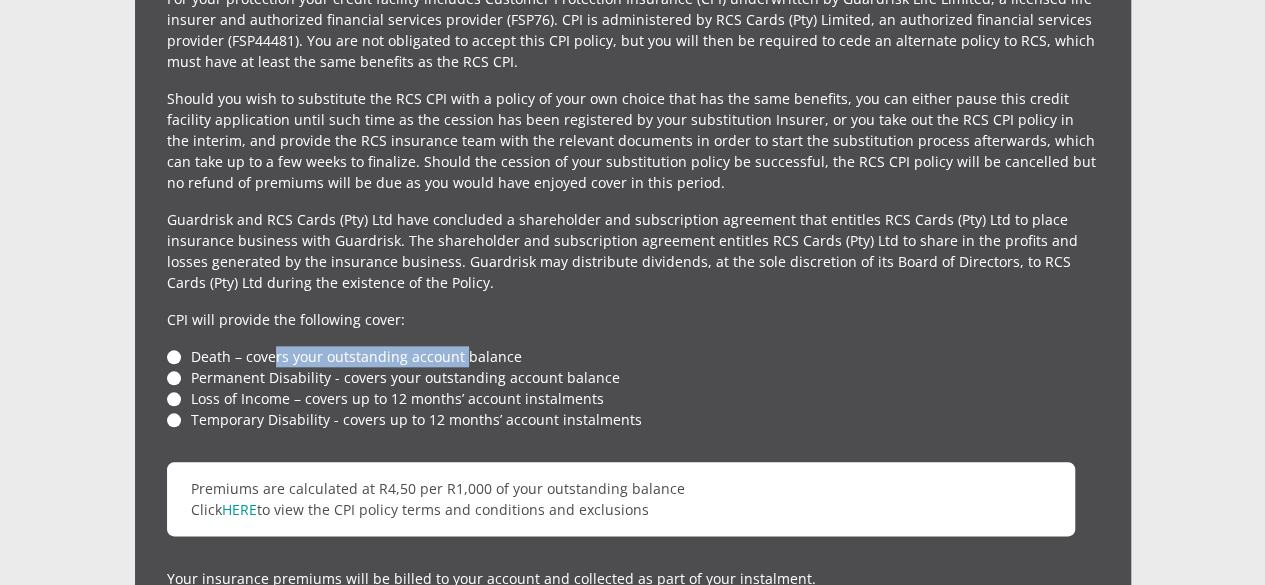 drag, startPoint x: 271, startPoint y: 259, endPoint x: 463, endPoint y: 268, distance: 192.21082 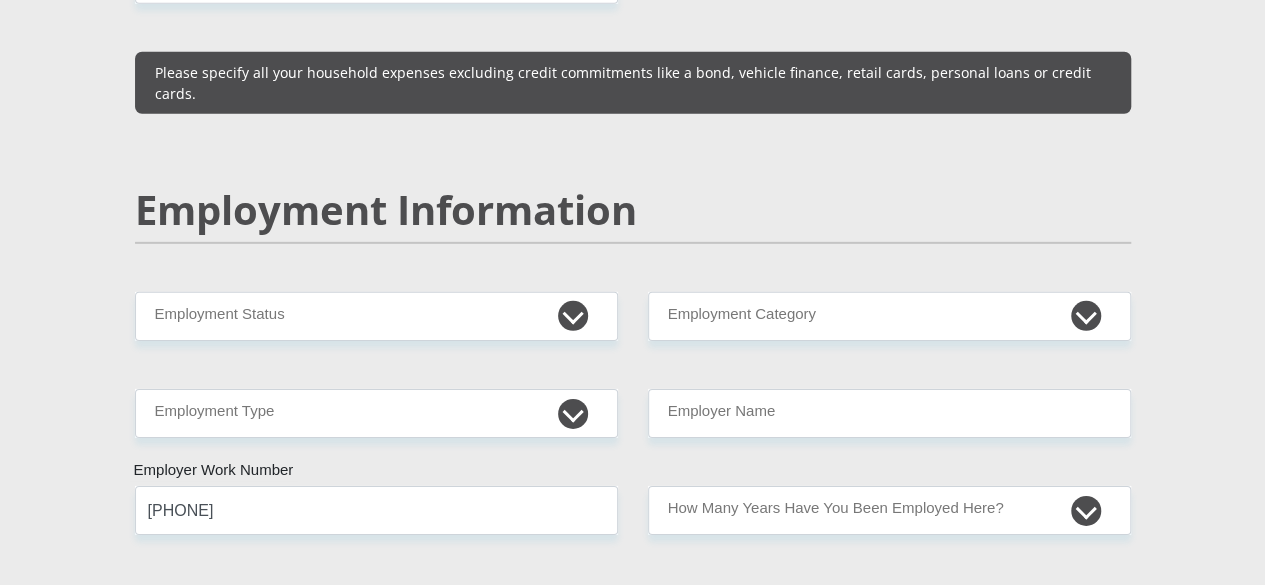 scroll, scrollTop: 3000, scrollLeft: 0, axis: vertical 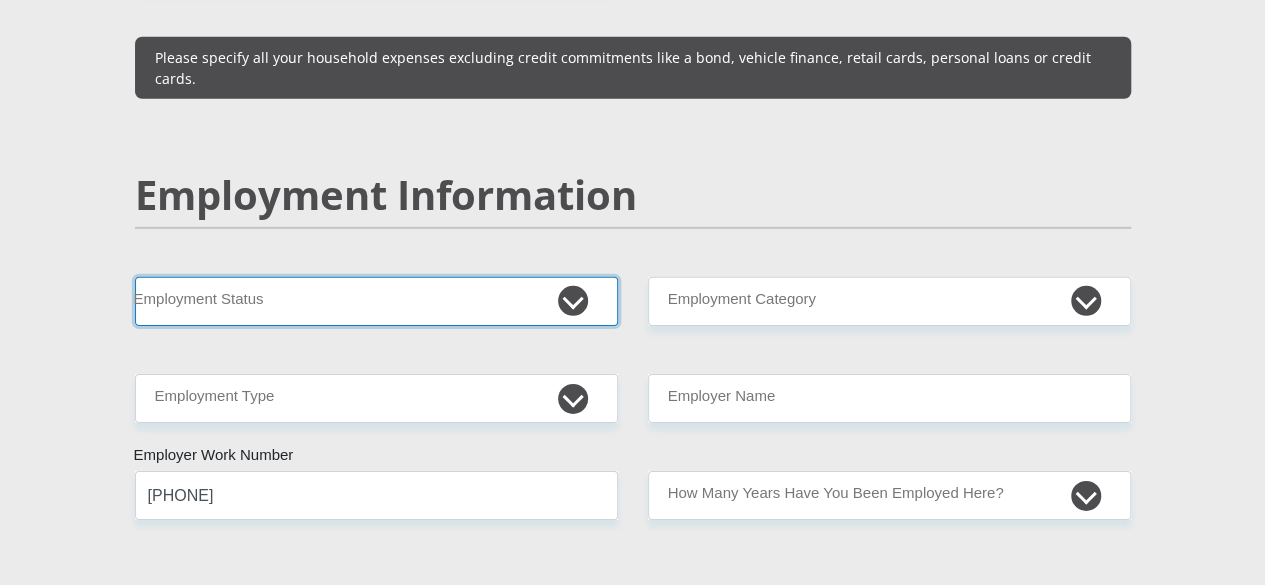 click on "Permanent/Full-time
Part-time/Casual
Contract Worker
Self-Employed
Housewife
Retired
Student
Medically Boarded
Disability
Unemployed" at bounding box center (376, 301) 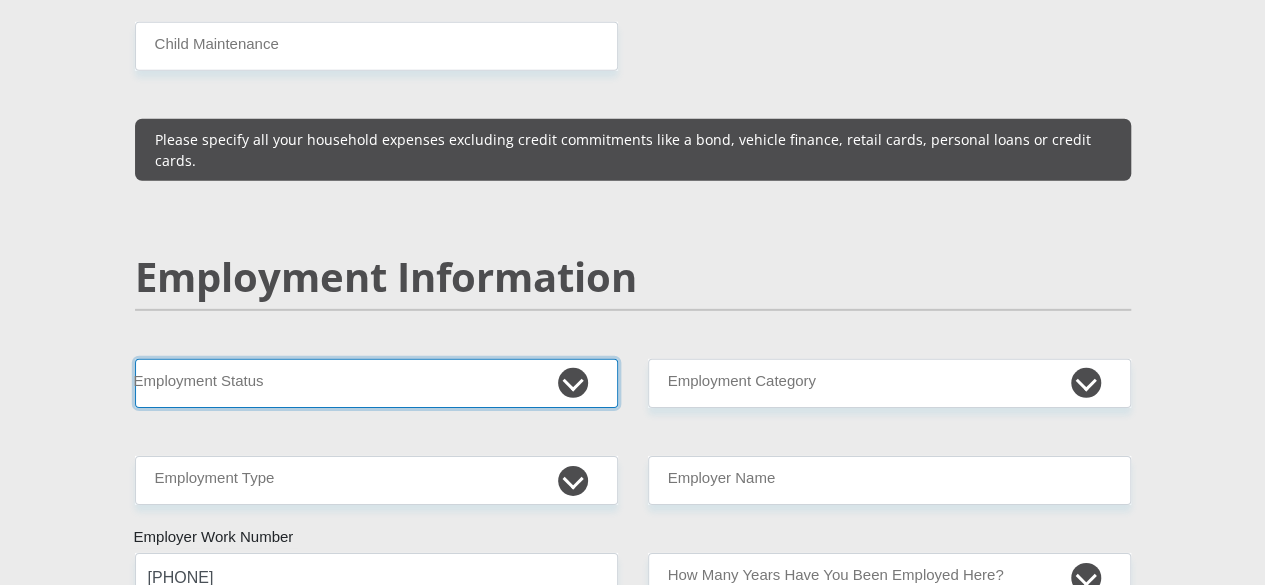 click on "Mr
Ms
Mrs
Dr
Other
Title
[FIRST]
First Name
[LAST]
Surname
[ID NUMBER]
South African ID Number
Please input valid ID number
[COUNTRY]
Afghanistan
Aland Islands
Albania
Algeria
America Samoa
American Virgin Islands
Andorra
Angola
Anguilla
Antarctica
Antigua and Barbuda
Armenia" at bounding box center (633, 338) 